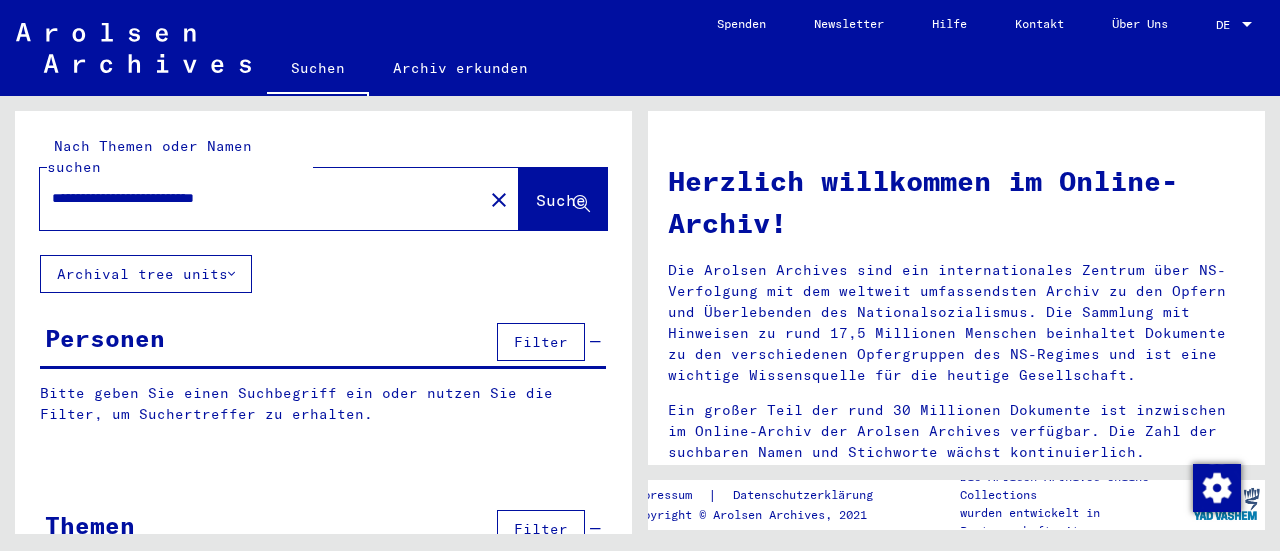 scroll, scrollTop: 0, scrollLeft: 0, axis: both 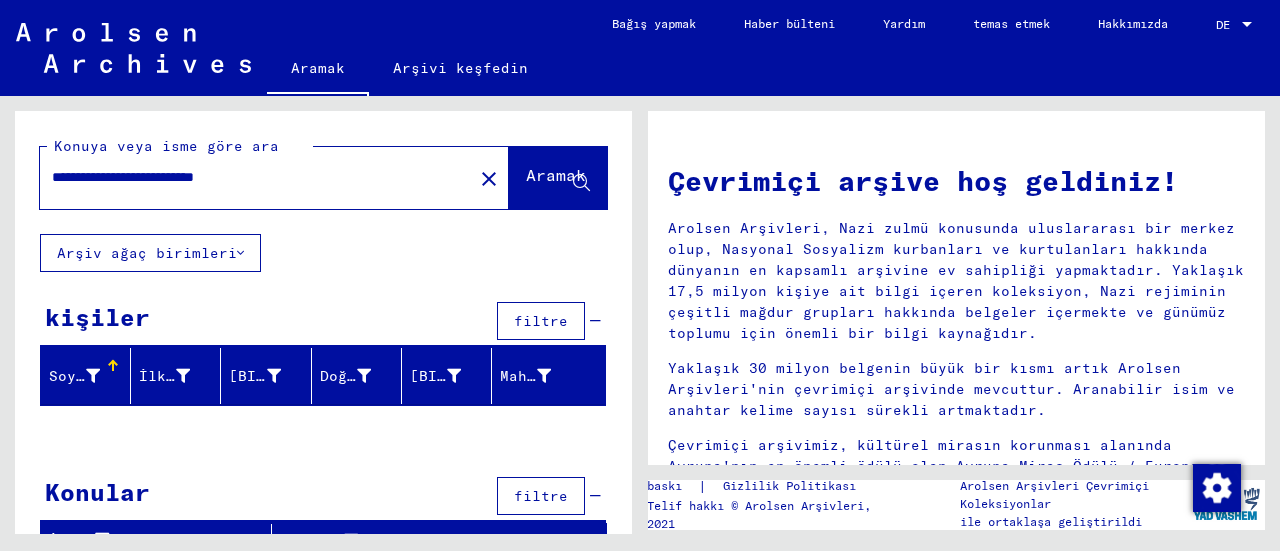click on "**********" at bounding box center [250, 177] 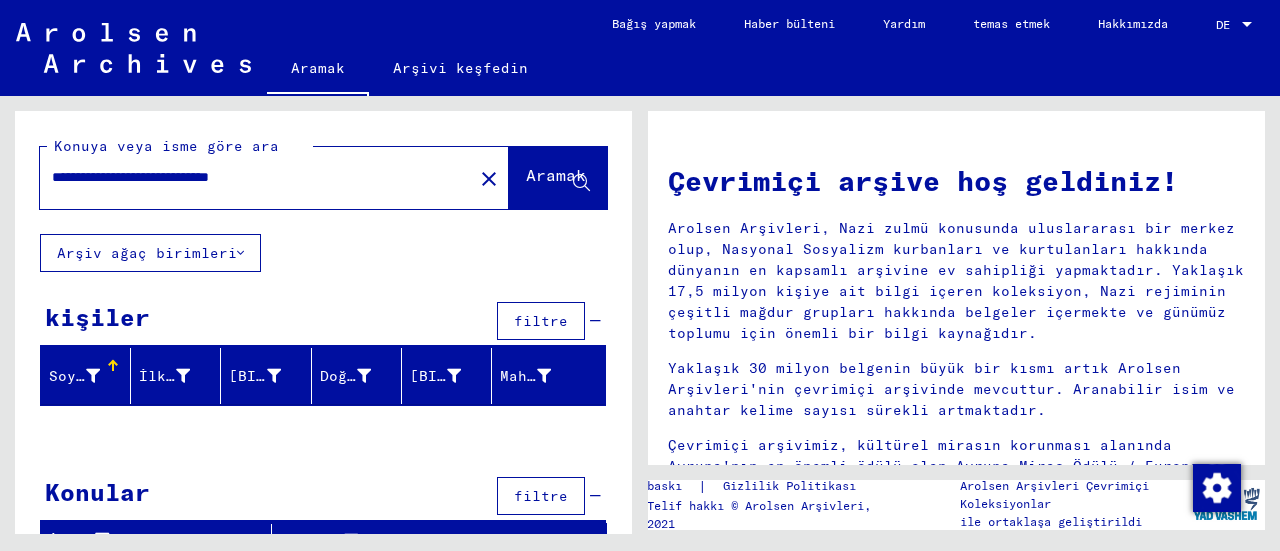 click on "Aramak" 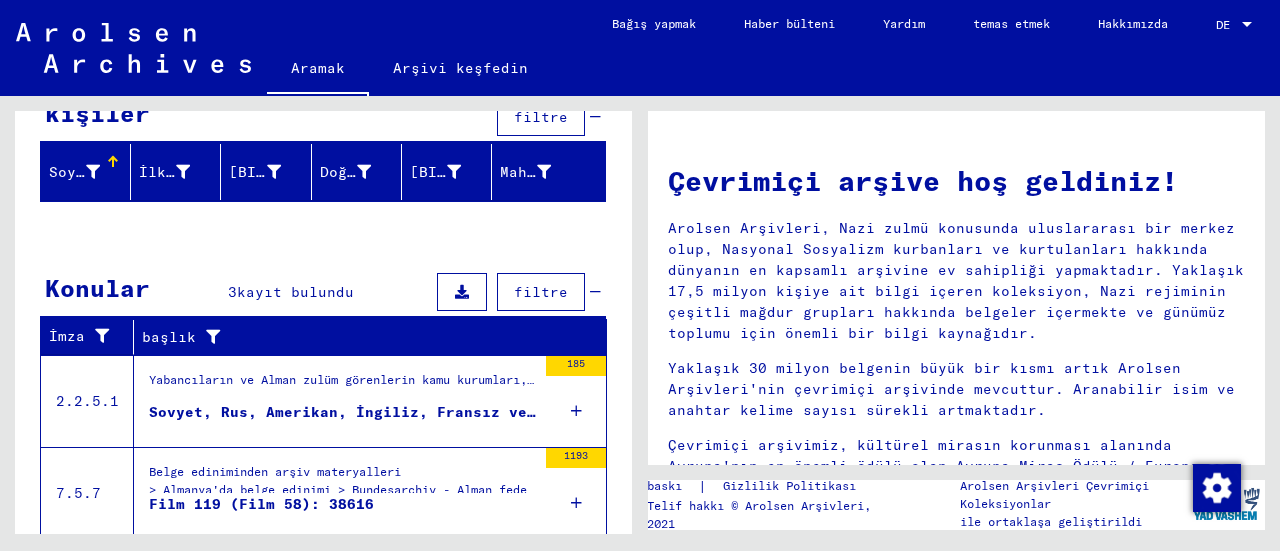 scroll, scrollTop: 304, scrollLeft: 0, axis: vertical 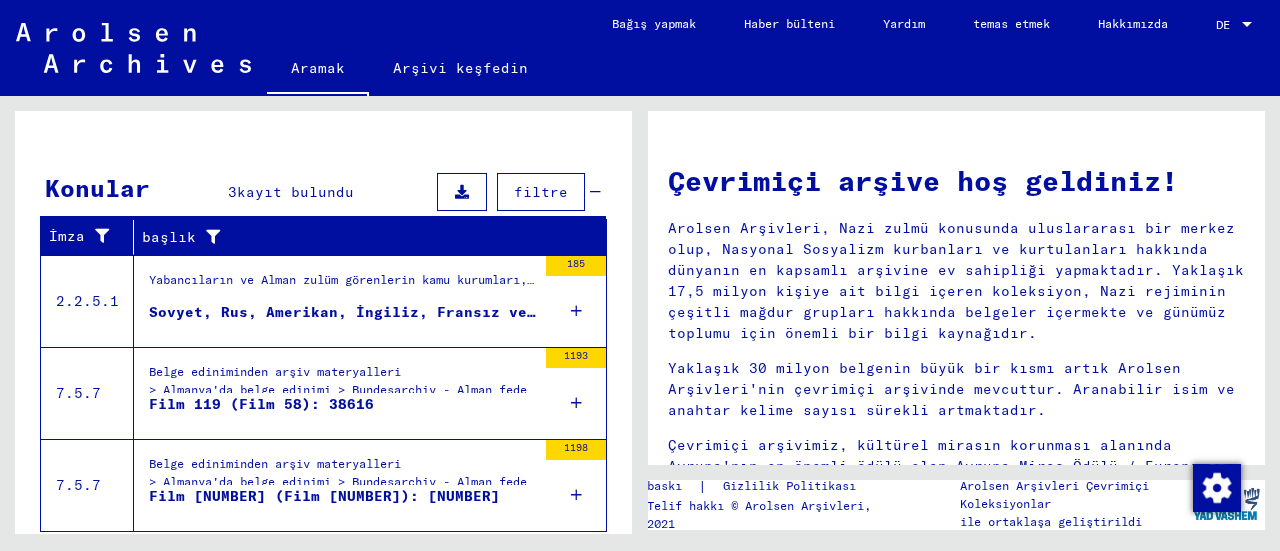 drag, startPoint x: 355, startPoint y: 373, endPoint x: 0, endPoint y: 319, distance: 359.08356 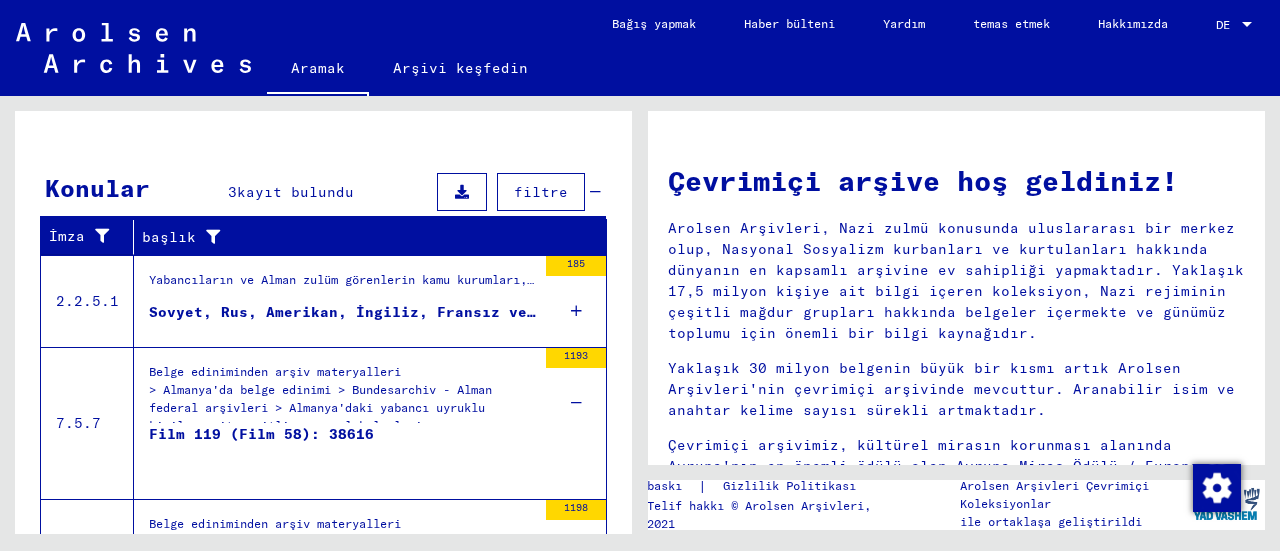 drag, startPoint x: 294, startPoint y: 434, endPoint x: 239, endPoint y: 421, distance: 56.515484 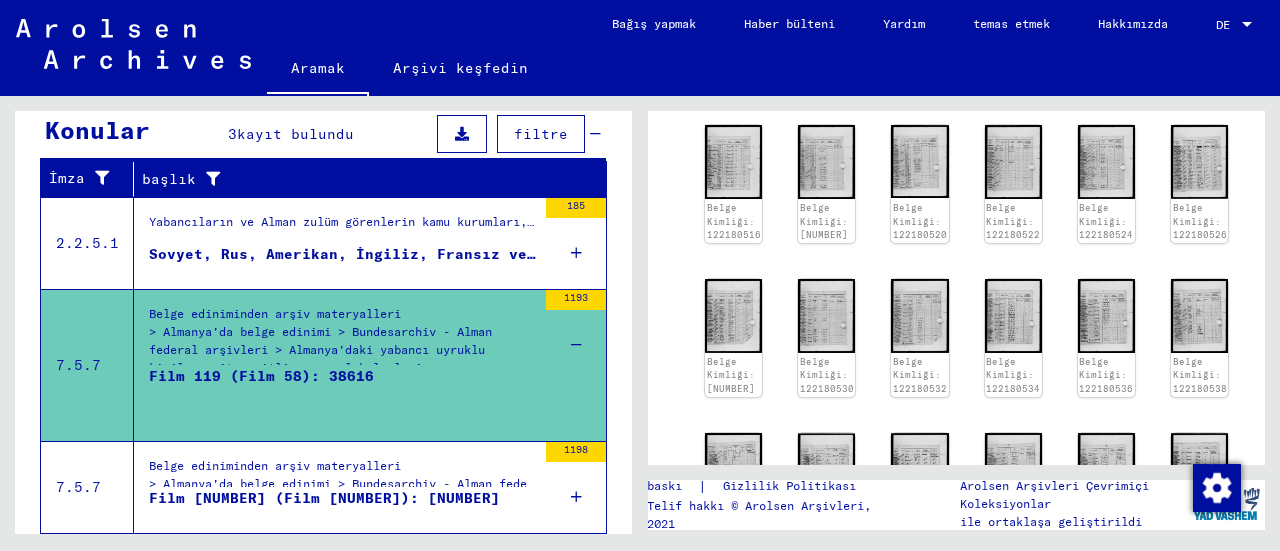 scroll, scrollTop: 600, scrollLeft: 0, axis: vertical 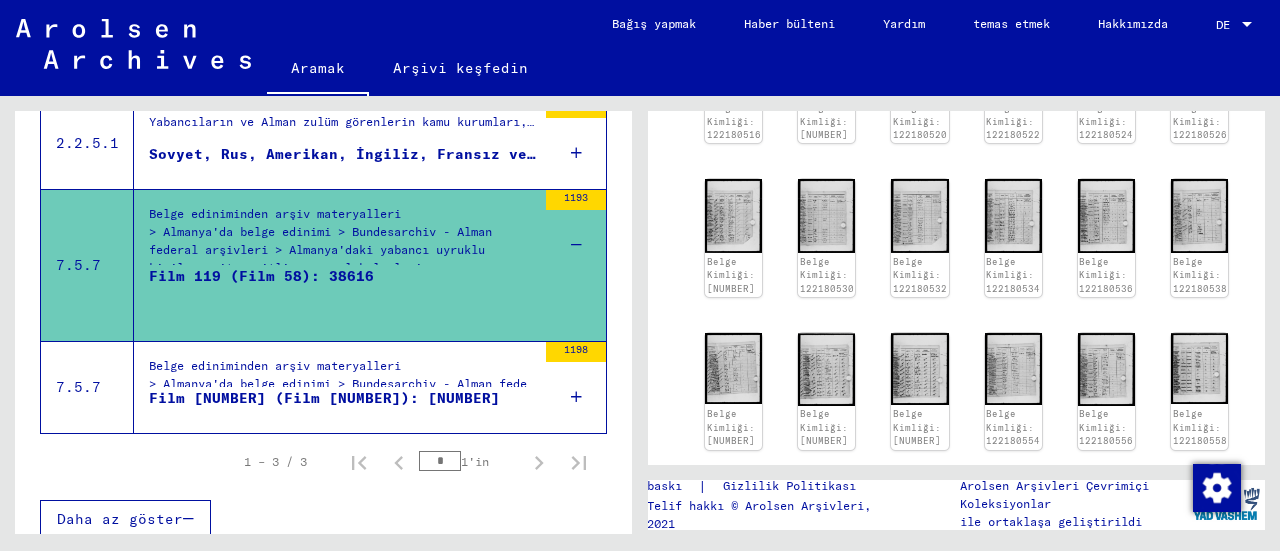 click on "Film [NUMBER] (Film [NUMBER]): [NUMBER]" at bounding box center (324, 398) 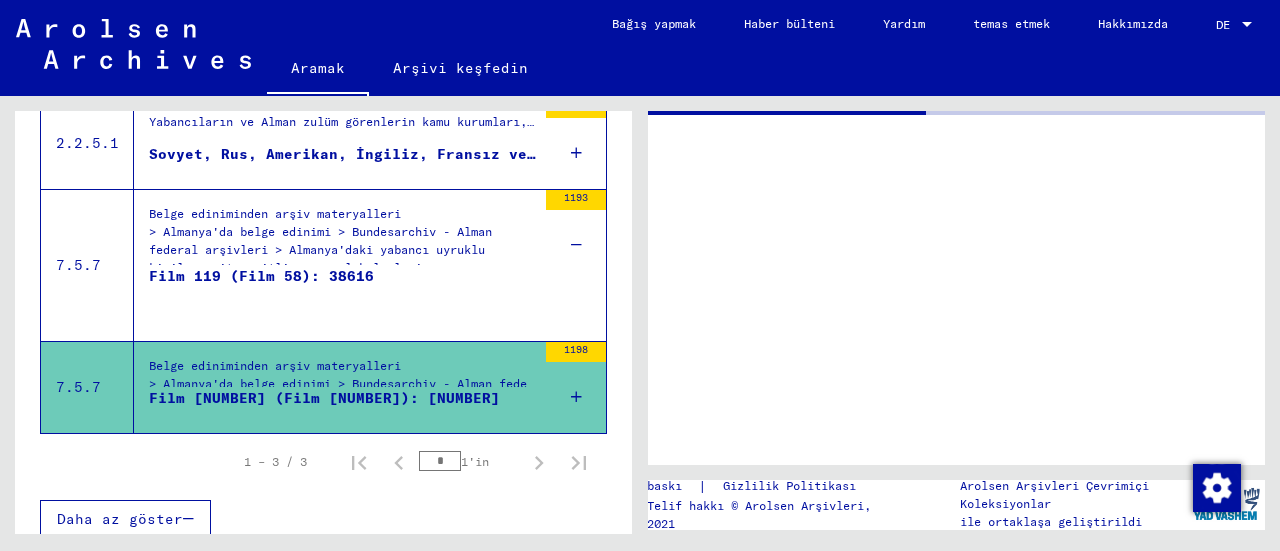 scroll, scrollTop: 0, scrollLeft: 0, axis: both 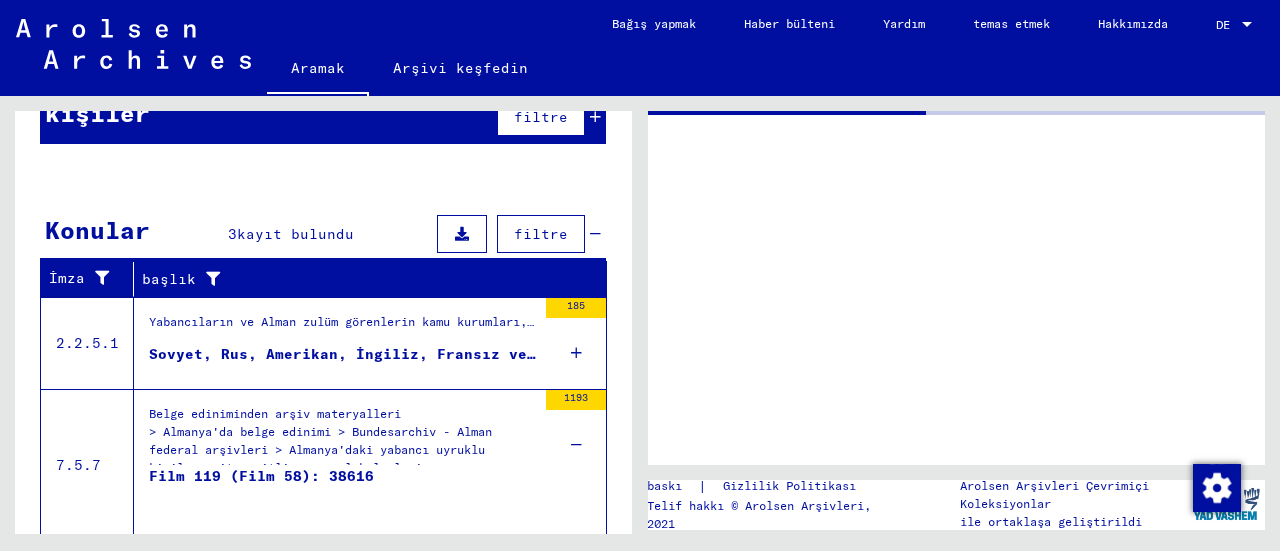 click on "Yabancıların ve Alman zulüm görenlerin kamu kurumları, sigorta şirketleri ve şirketler tarafından kayıtları (1939-1947) > Yabancıların kayıtları ve zorla çalıştırma kullanımıyla ilgili belgeler, 1939-1945 > Savaş esirleri > Savaş esirleriyle ilgili yönetim Sovyet, Rus, Amerikan, İngiliz, Fransız ve güneydoğulu savaş esirlerinin işgücü olarak konuşlandırılması; - İtalyan askeri tutukluları; - tarım, inşaat, madencilik, silahlanma... 185" at bounding box center [370, 343] 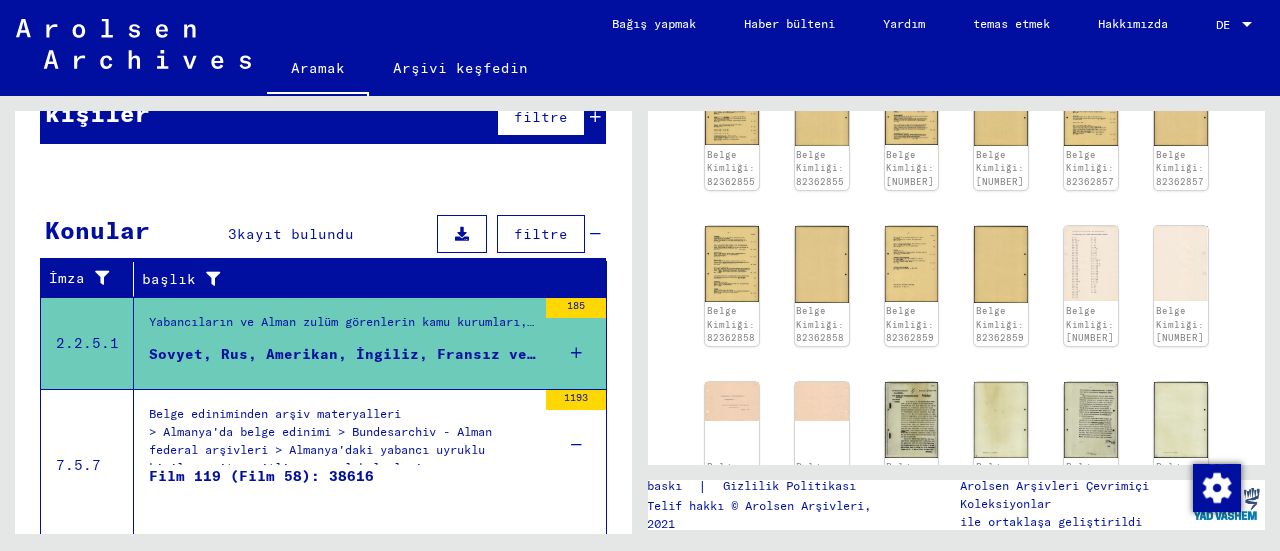 scroll, scrollTop: 1300, scrollLeft: 0, axis: vertical 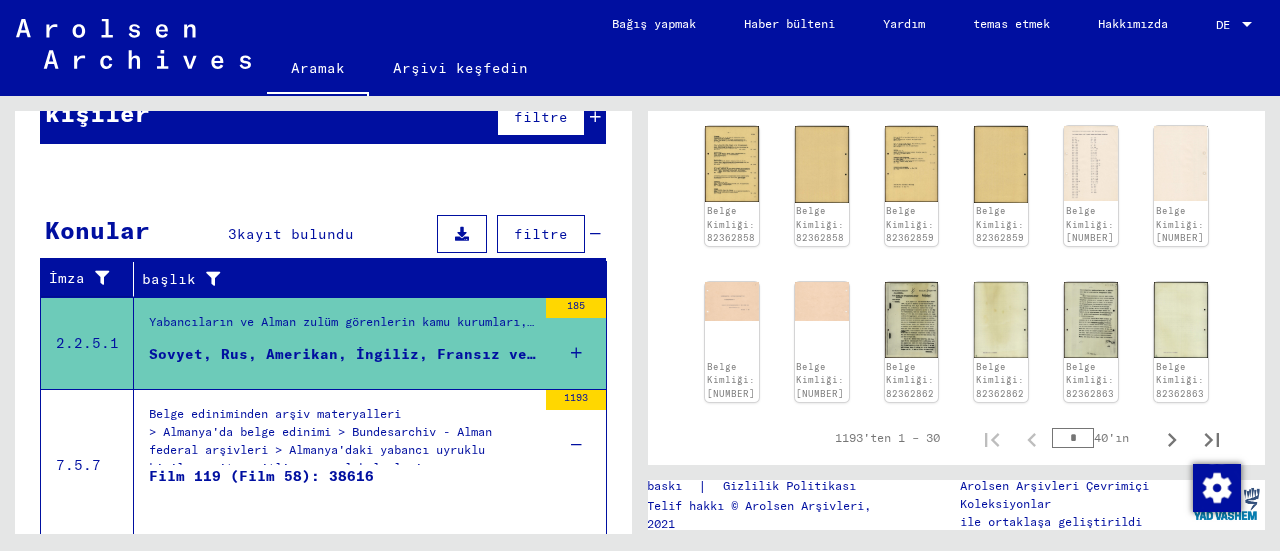 click on "> Almanya'da belge edinimi > Bundesarchiv - Alman federal arşivleri > Almanya'daki yabancı uyruklu kişilere ait çeşitli personel belgeleri." at bounding box center [320, 449] 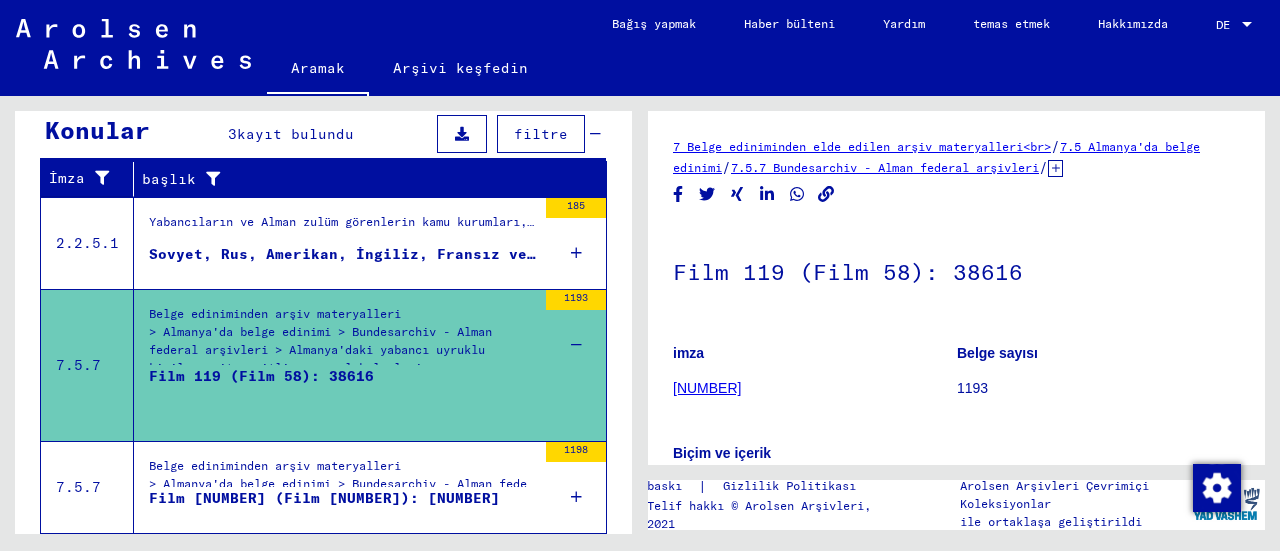 scroll, scrollTop: 404, scrollLeft: 0, axis: vertical 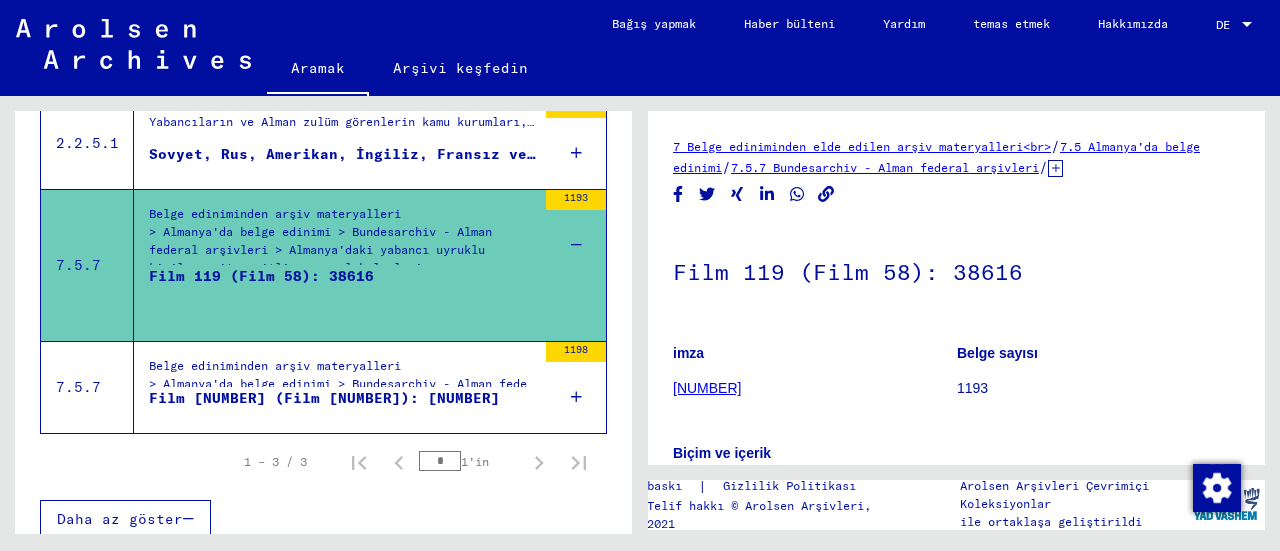 click on "Film [NUMBER] (Film [NUMBER]): [NUMBER]" at bounding box center (324, 398) 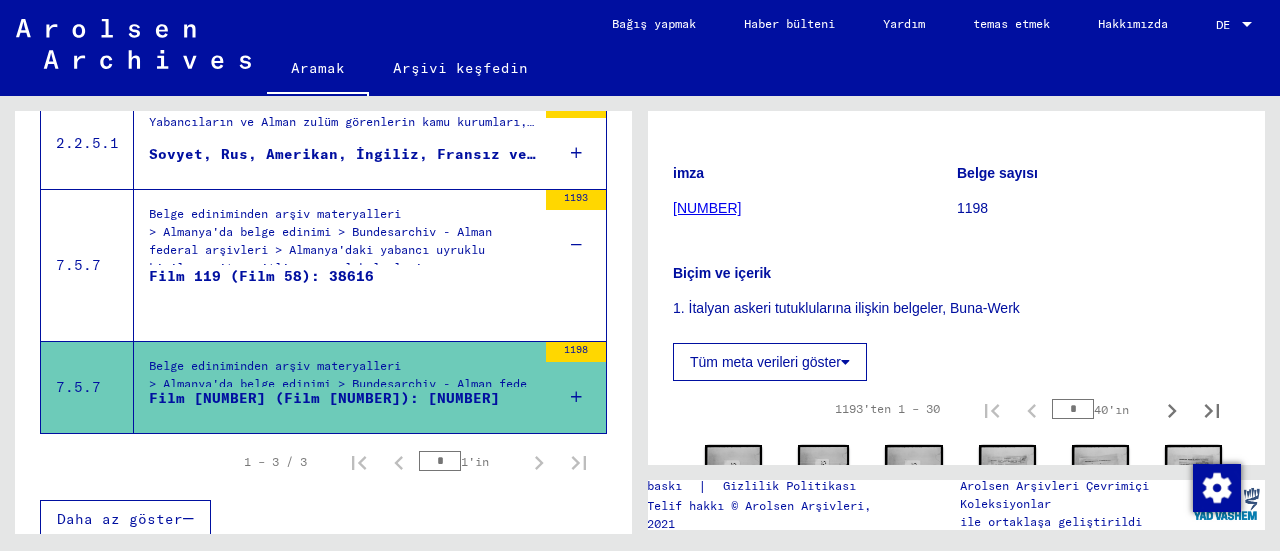 scroll, scrollTop: 700, scrollLeft: 0, axis: vertical 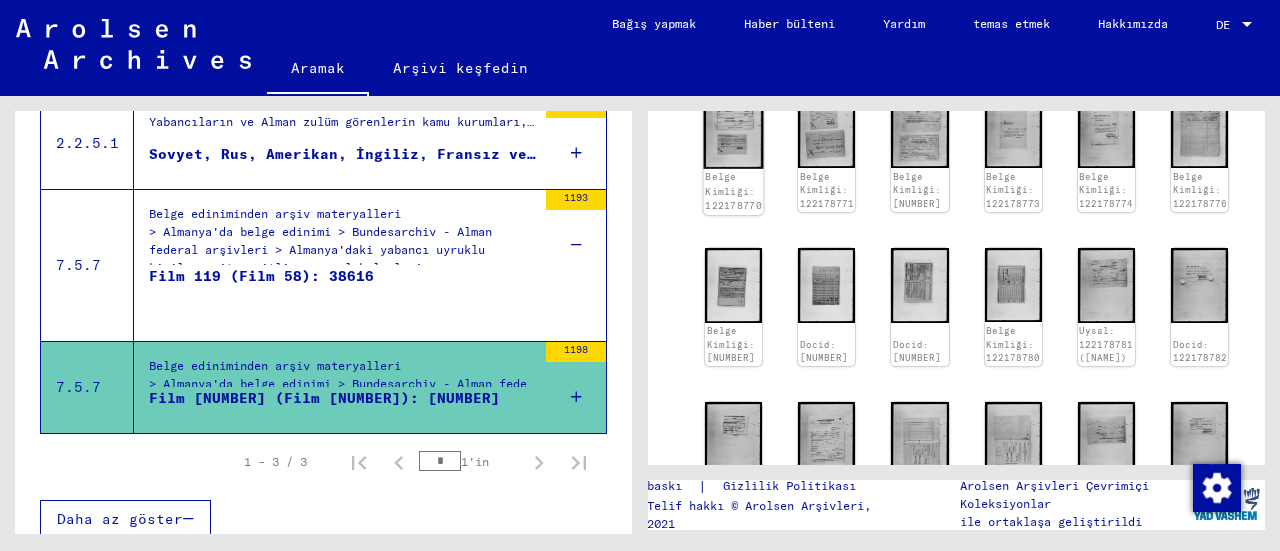 click on "Belge Kimliği: 122178770" 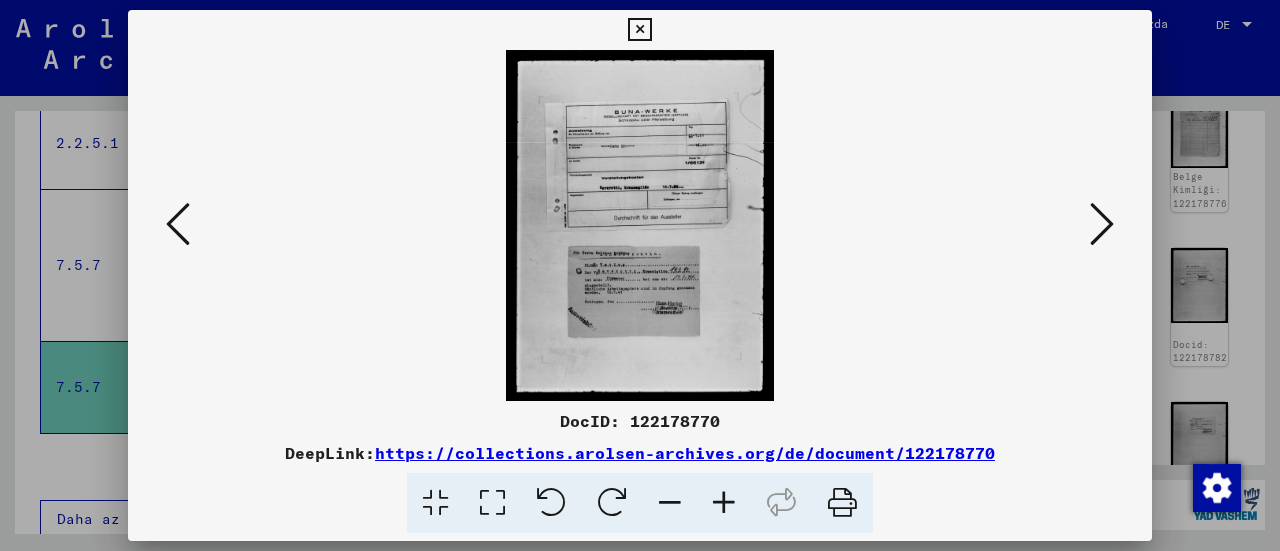 click at bounding box center (640, 225) 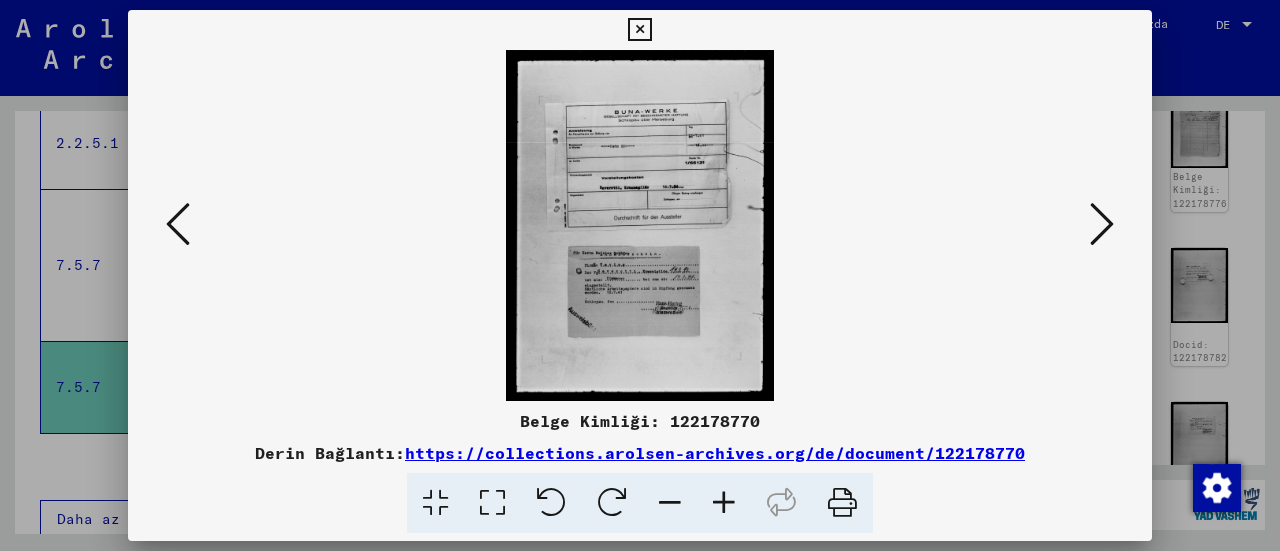 click at bounding box center (1102, 224) 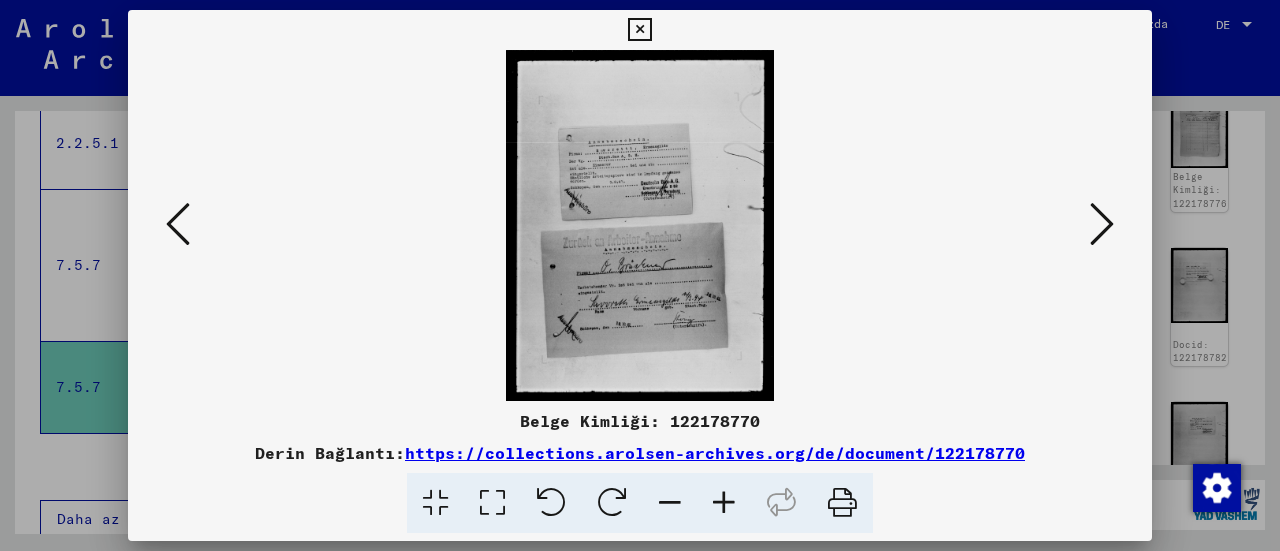 click at bounding box center [1102, 224] 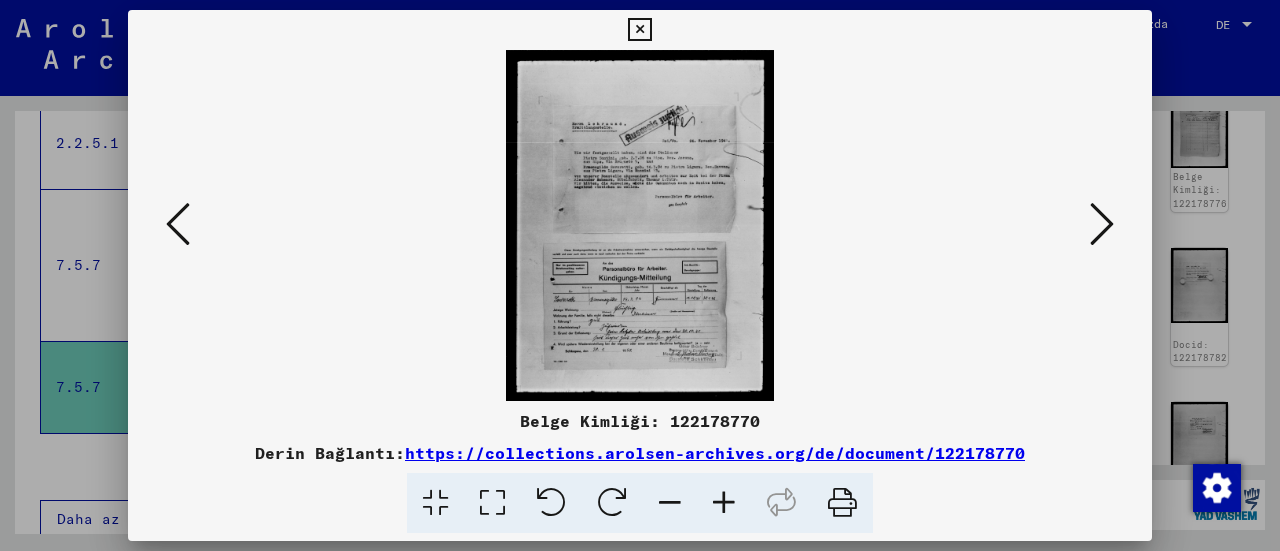 click at bounding box center [1102, 224] 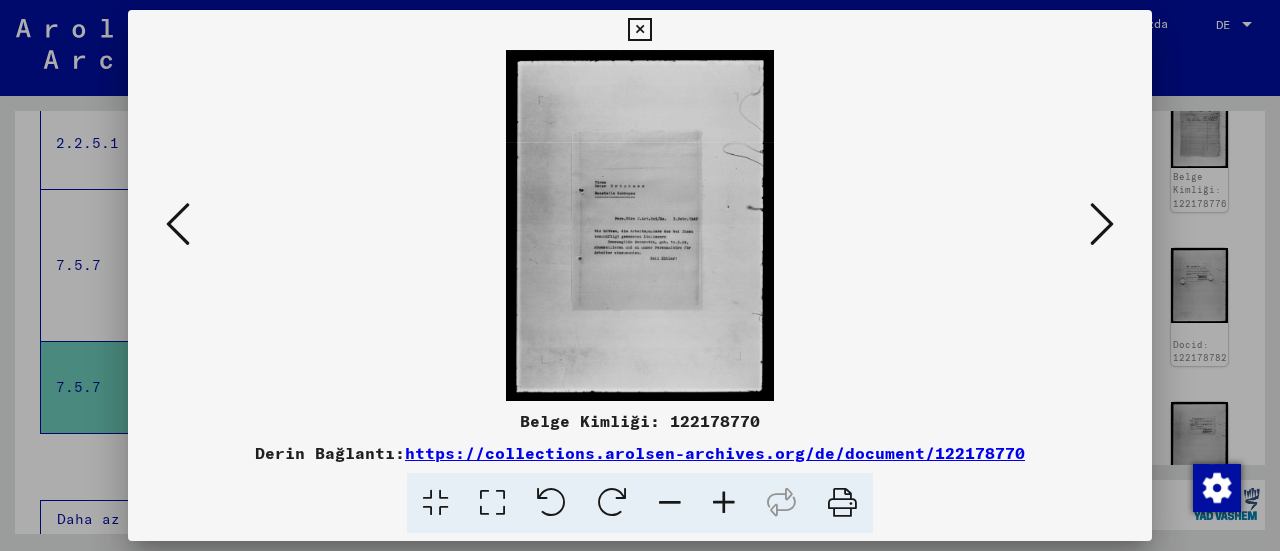 click at bounding box center (1102, 224) 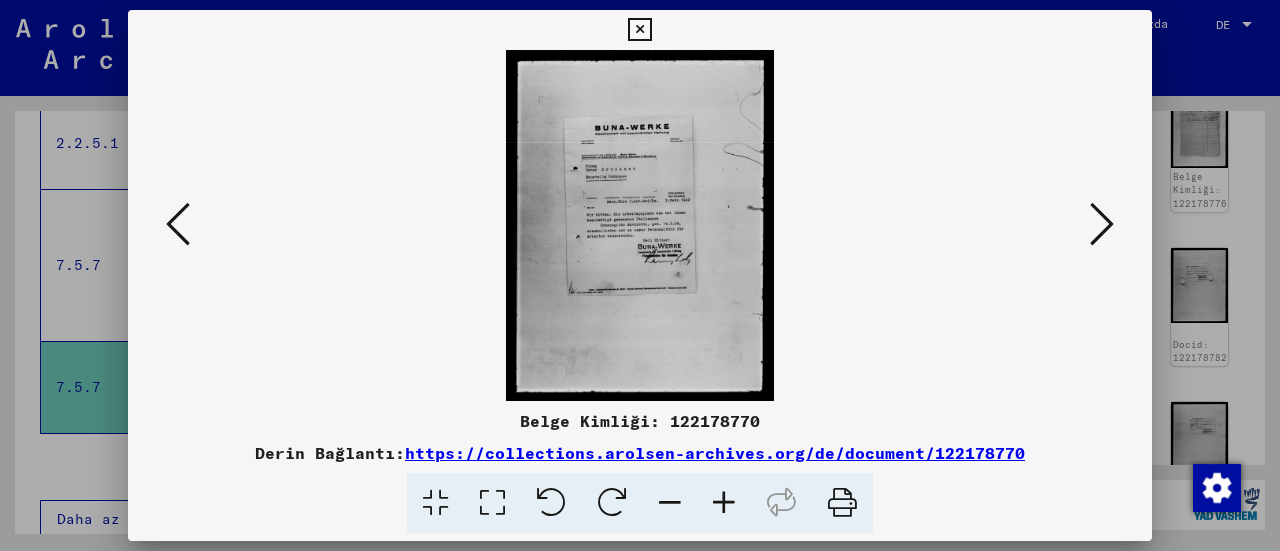 click at bounding box center [1102, 224] 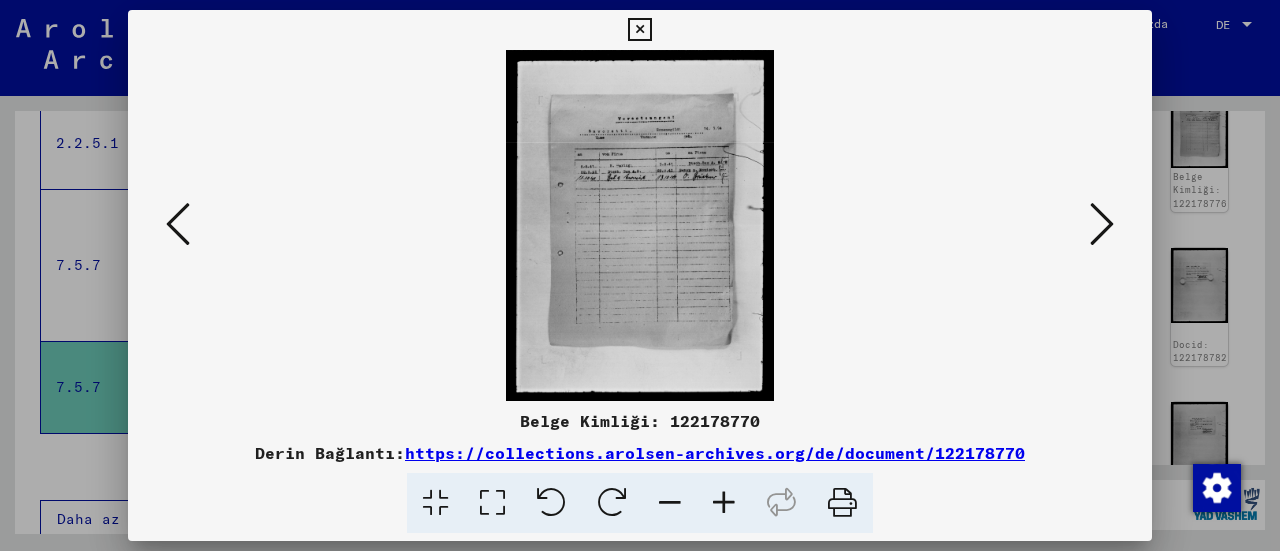 click at bounding box center (1102, 224) 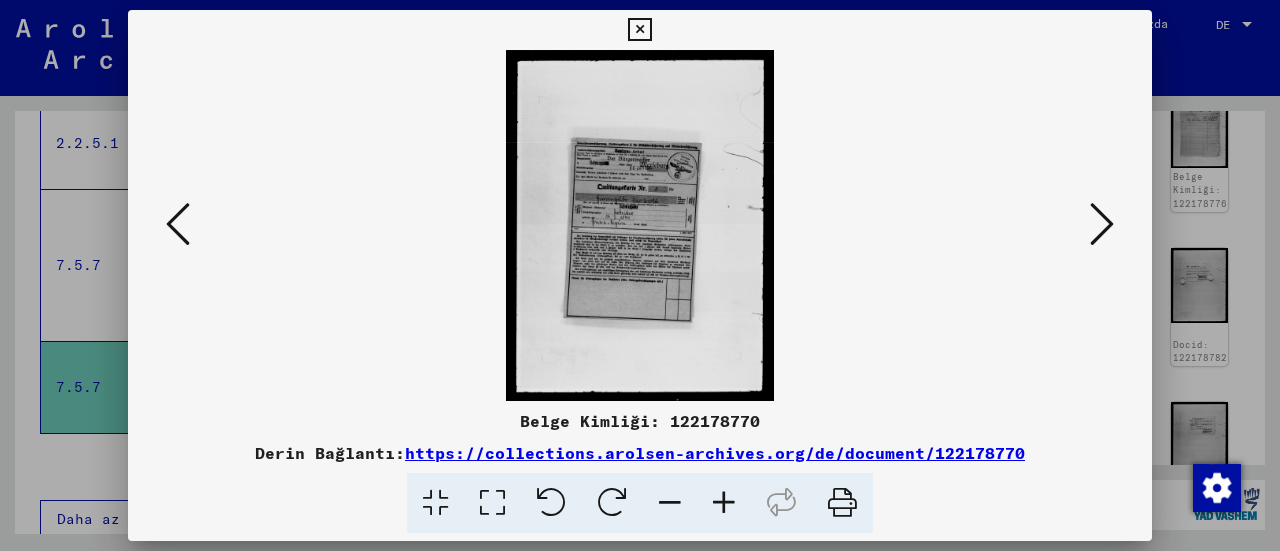 click at bounding box center (1102, 224) 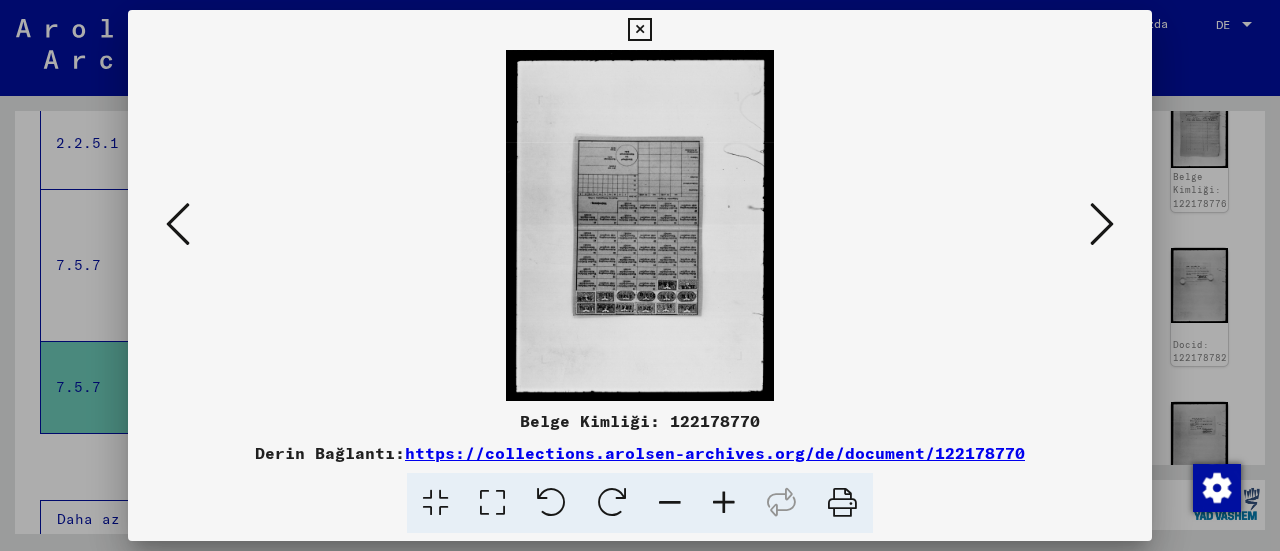 click at bounding box center (639, 30) 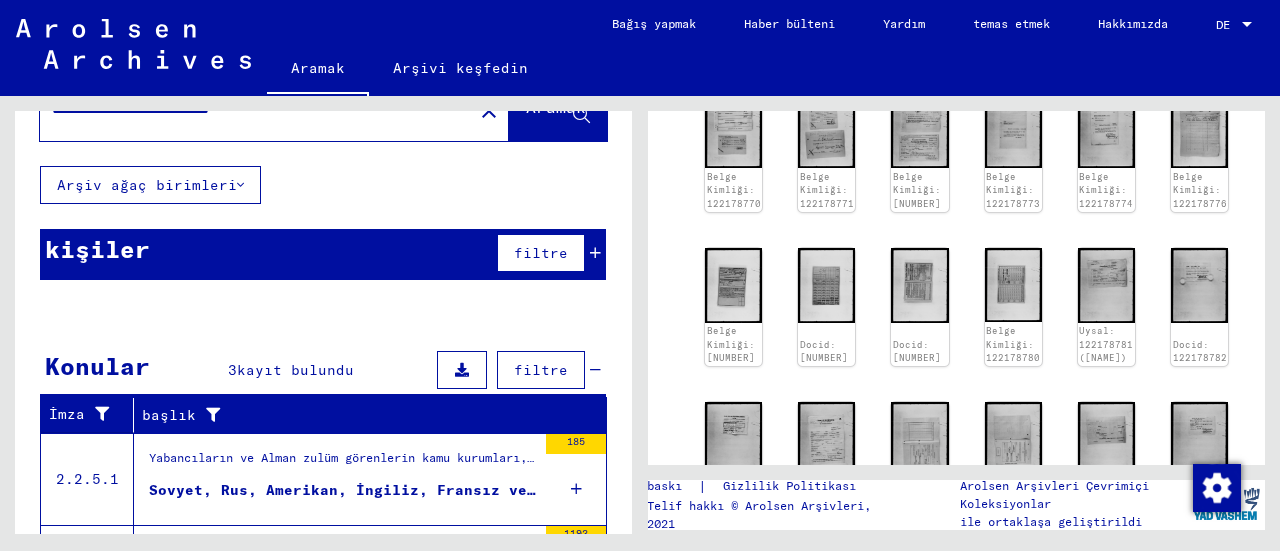 scroll, scrollTop: 100, scrollLeft: 0, axis: vertical 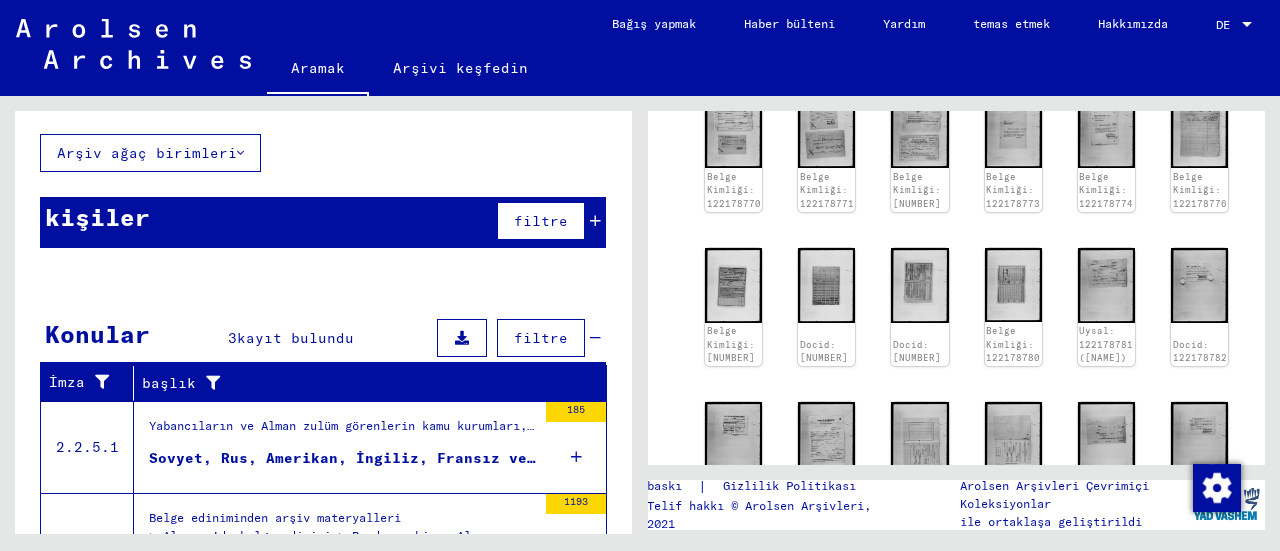 click on "Yabancıların ve Alman zulüm görenlerin kamu kurumları, sigorta şirketleri ve şirketler tarafından kayıtları (1939-1947) > Yabancıların kayıtları ve zorla çalıştırma kullanımıyla ilgili belgeler, 1939-1945 > Savaş esirleri > Savaş esirleriyle ilgili yönetim" at bounding box center (342, 431) 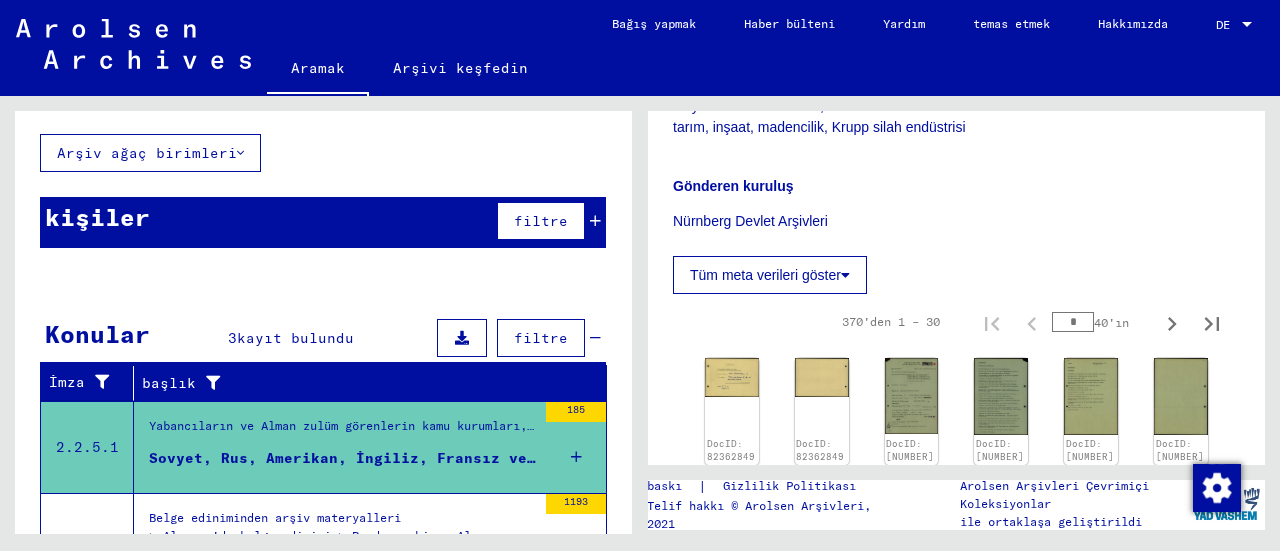 scroll, scrollTop: 600, scrollLeft: 0, axis: vertical 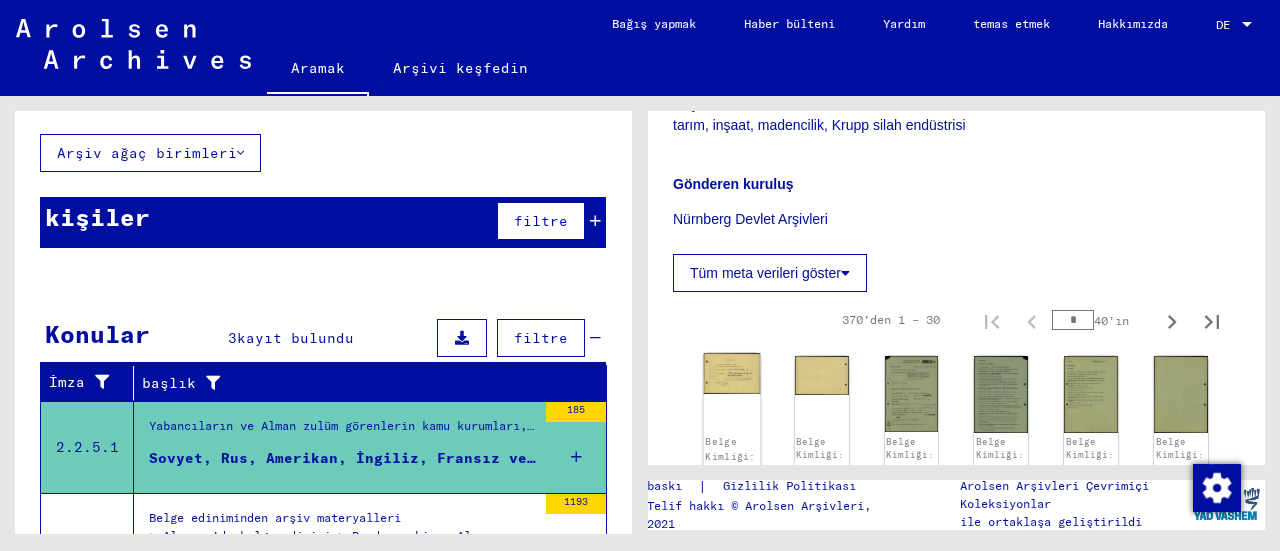 click 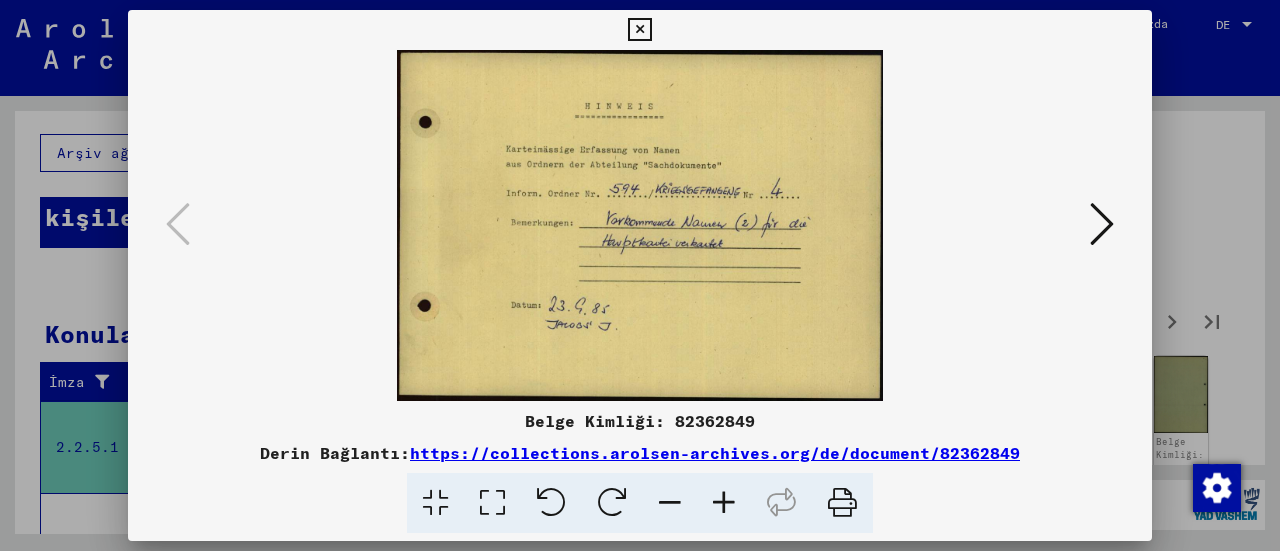 click at bounding box center [1102, 224] 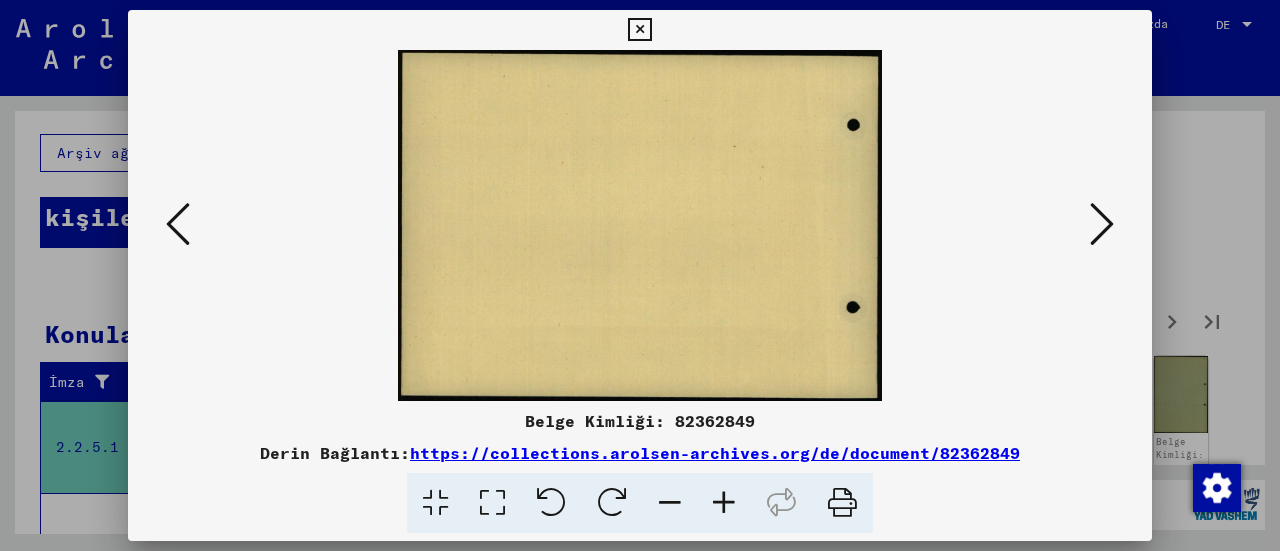 click at bounding box center [1102, 224] 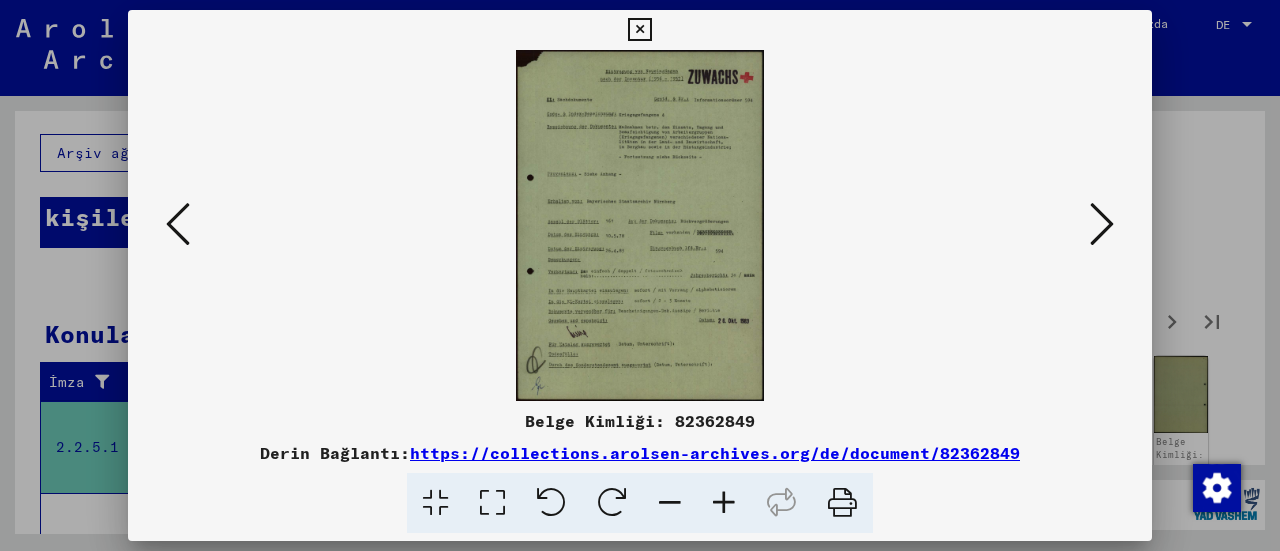 click at bounding box center [1102, 224] 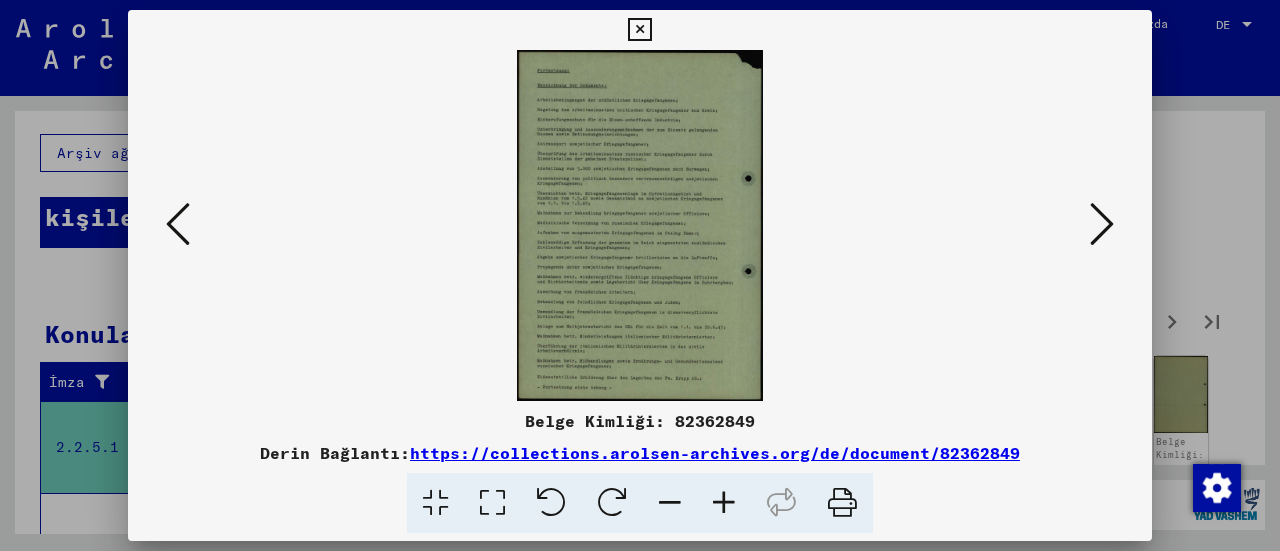 click at bounding box center [1102, 224] 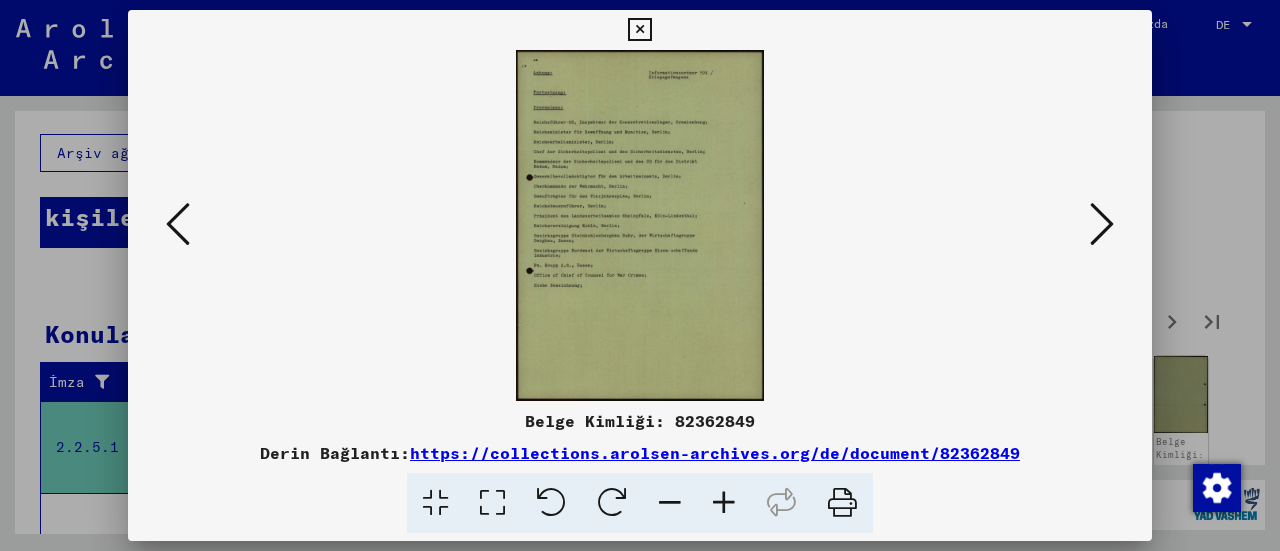 click at bounding box center [1102, 224] 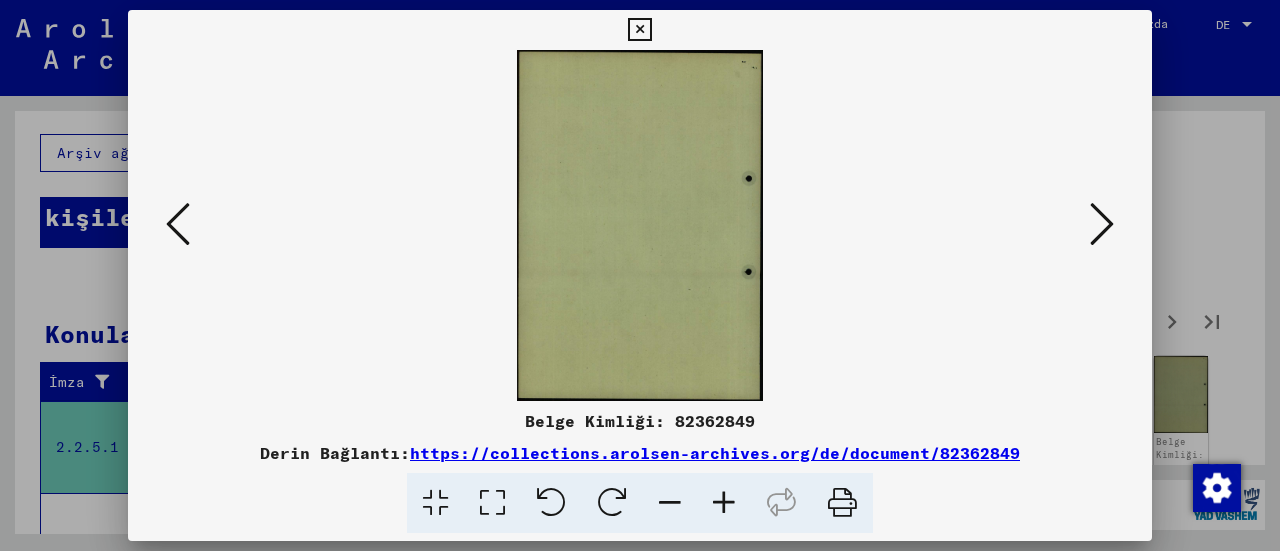 click at bounding box center (1102, 224) 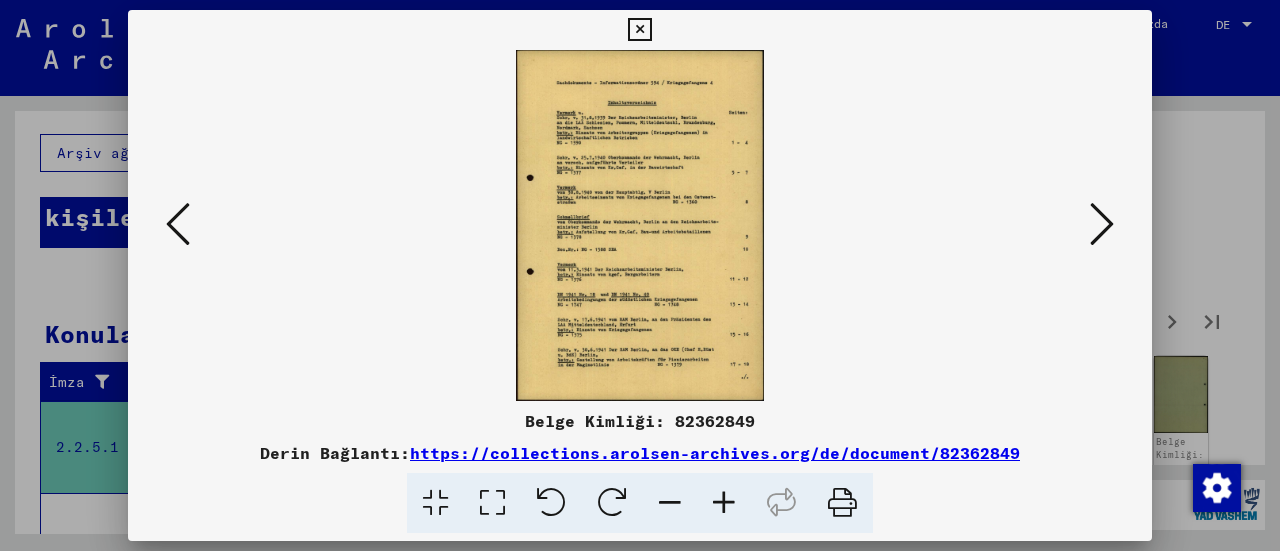 click at bounding box center (640, 275) 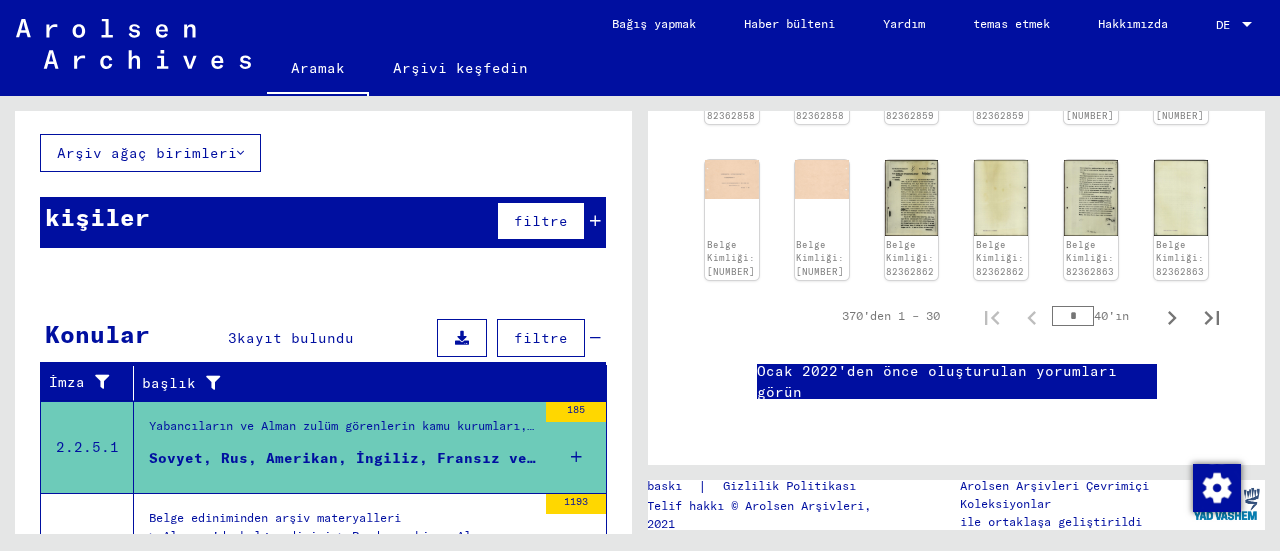 scroll, scrollTop: 2111, scrollLeft: 0, axis: vertical 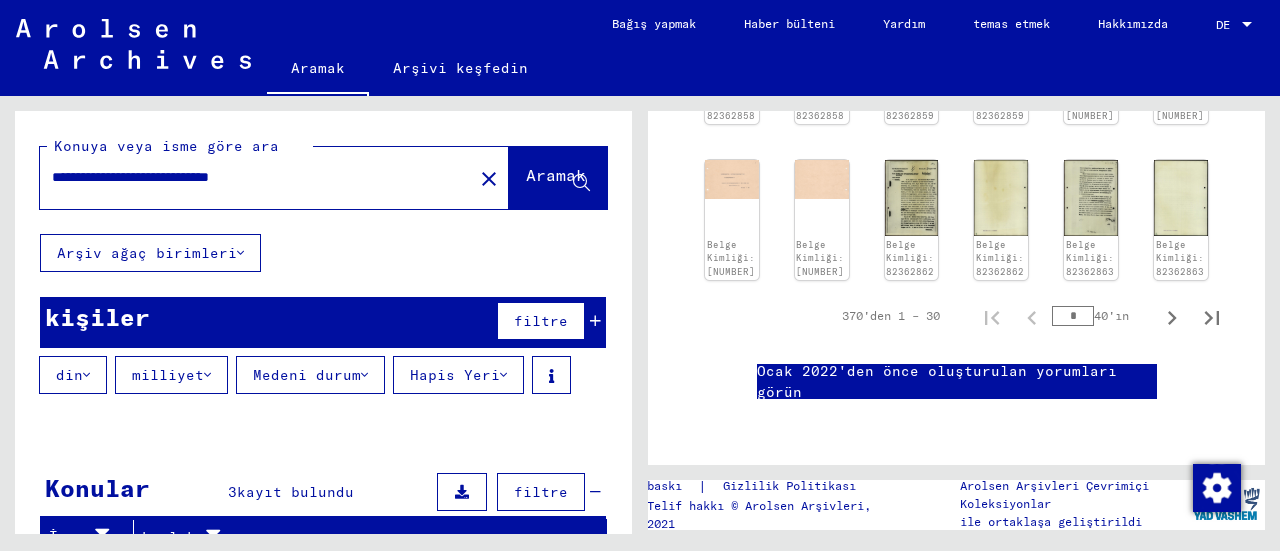 click on "milliyet" at bounding box center [168, 375] 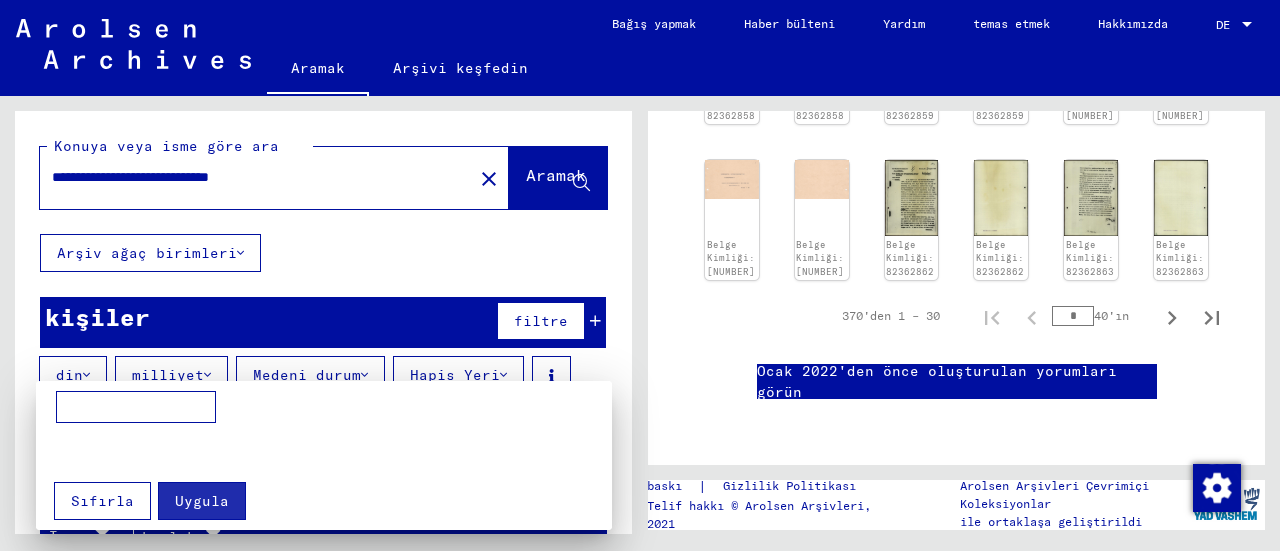 click at bounding box center (136, 407) 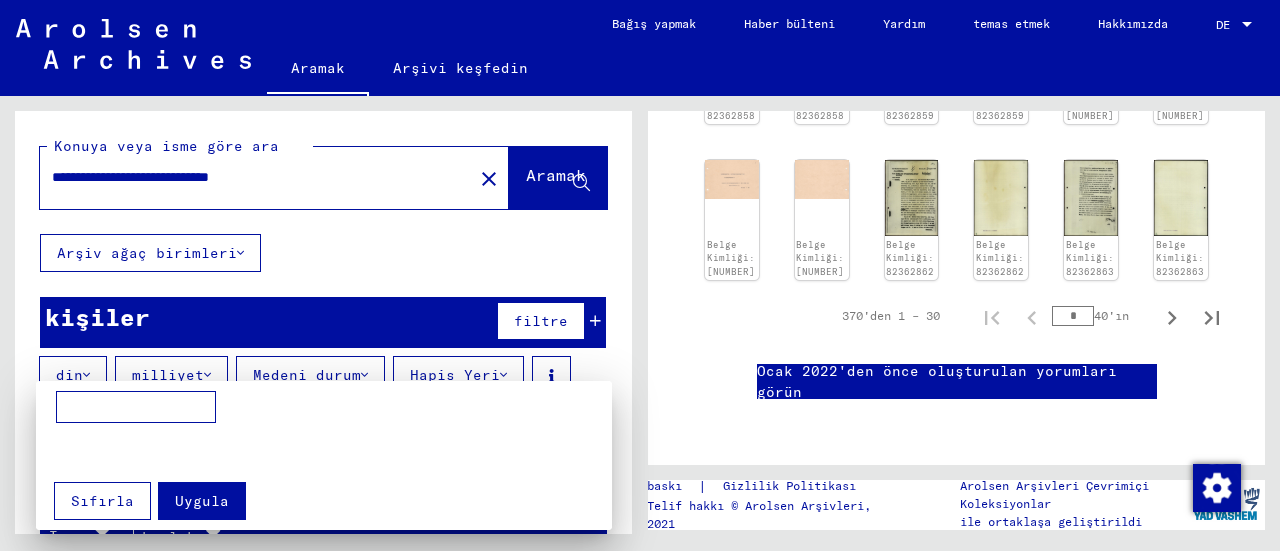click at bounding box center [640, 275] 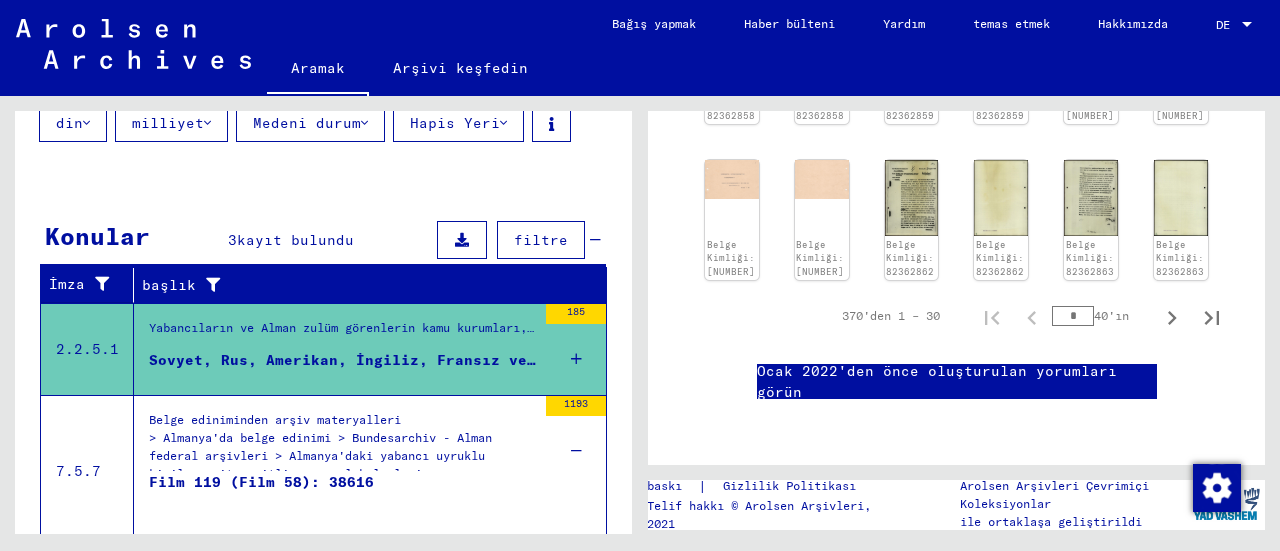 scroll, scrollTop: 466, scrollLeft: 0, axis: vertical 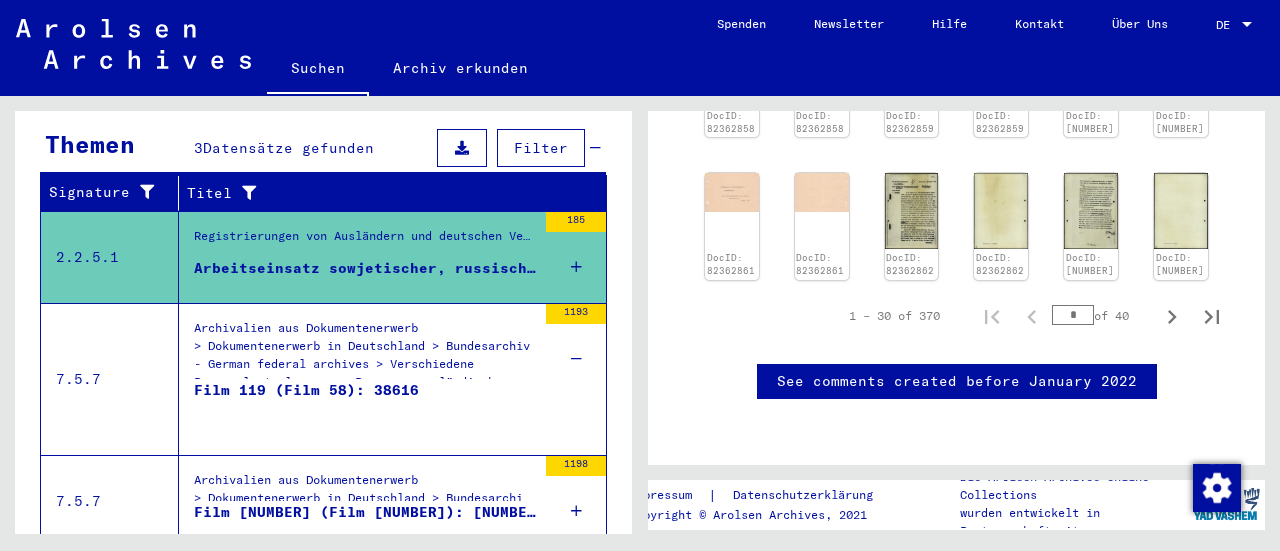 click on "Arbeitseinsatz sowjetischer, russischer, amerikanischer, britischer, französischer, südöstlicher Kriegsgefangener;  - italienische Militärinternierte;  - Landwirtschaft, Bauwirtschaft, Bergbau Rüstung ..." at bounding box center (365, 268) 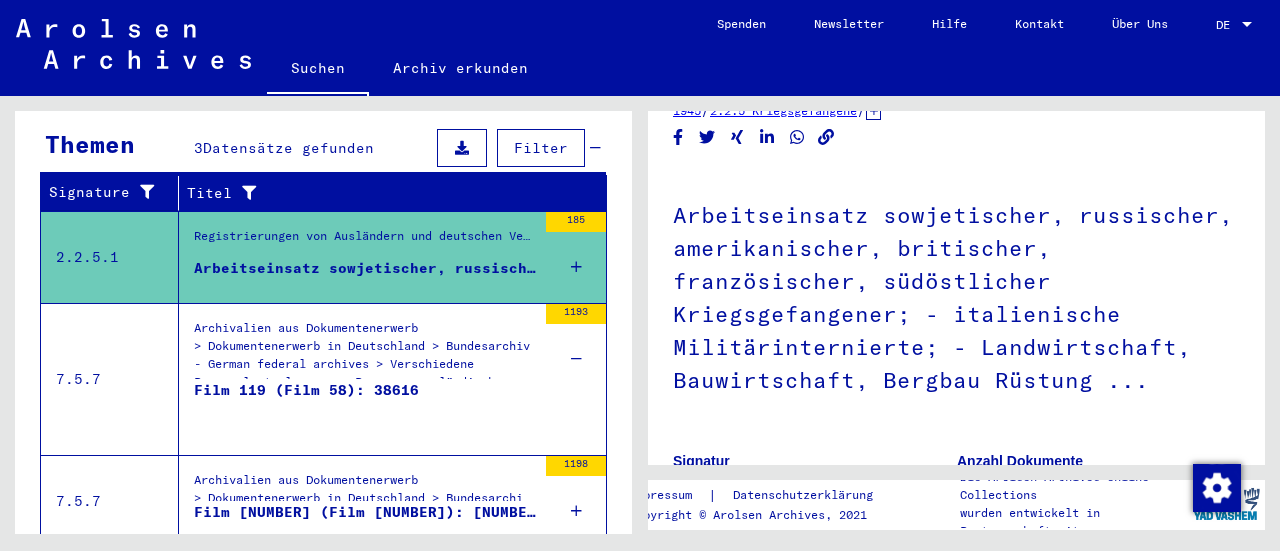 scroll, scrollTop: 0, scrollLeft: 0, axis: both 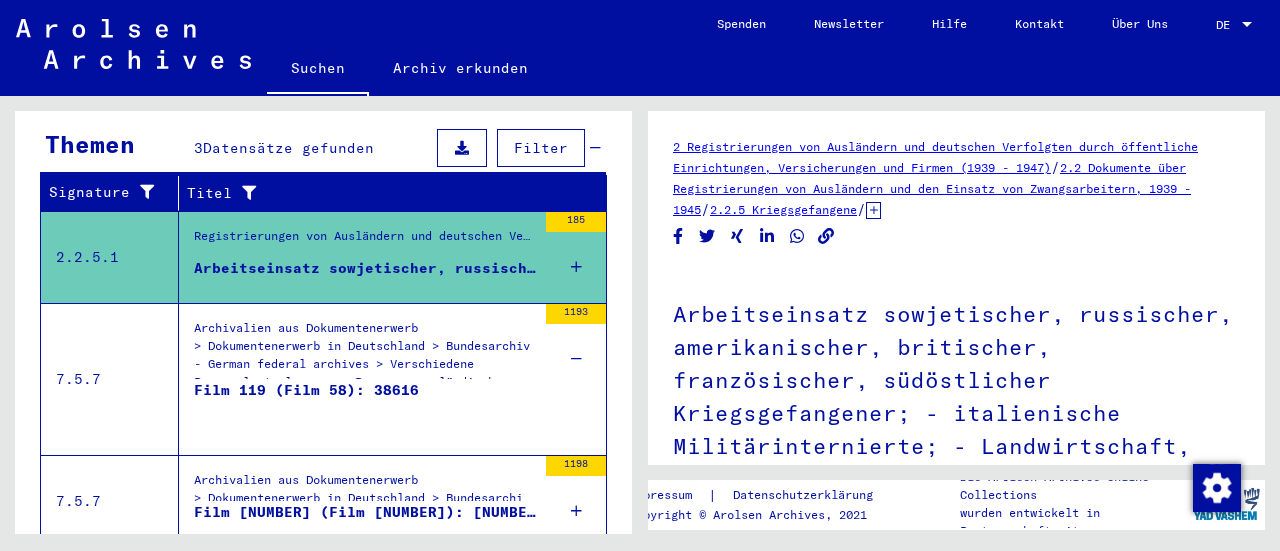 drag, startPoint x: 951, startPoint y: 407, endPoint x: 912, endPoint y: 451, distance: 58.796257 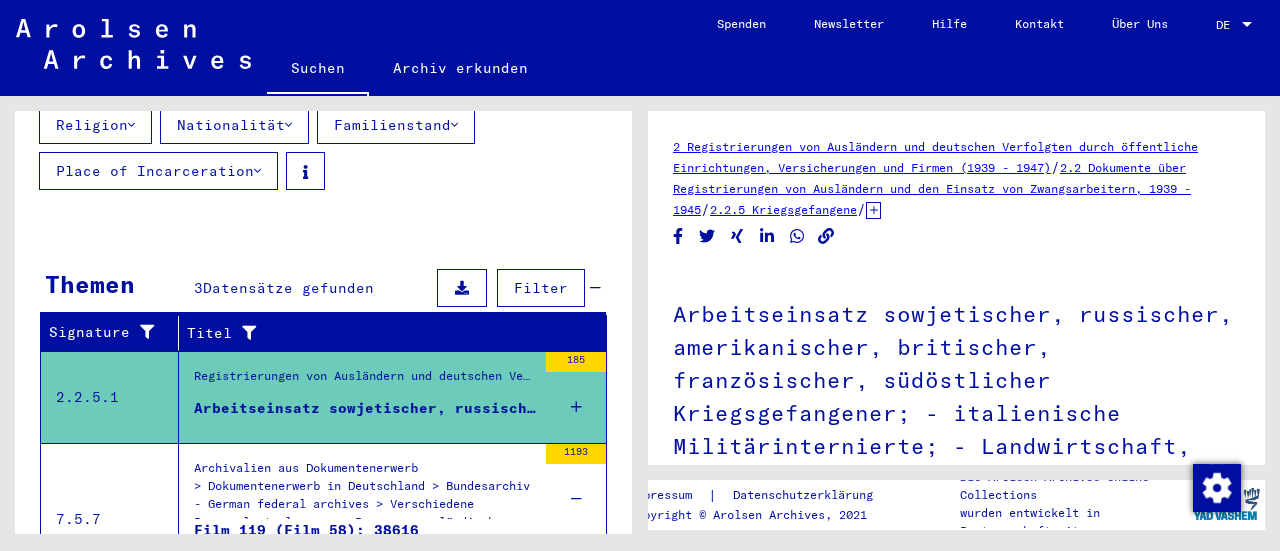 scroll, scrollTop: 11, scrollLeft: 0, axis: vertical 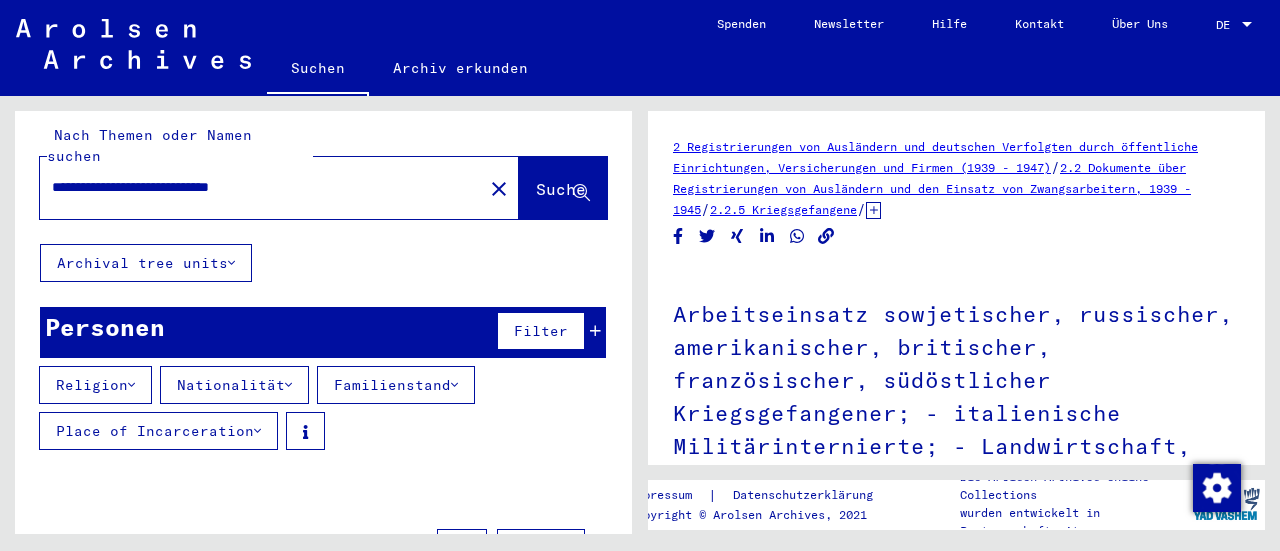 click on "**********" at bounding box center [261, 187] 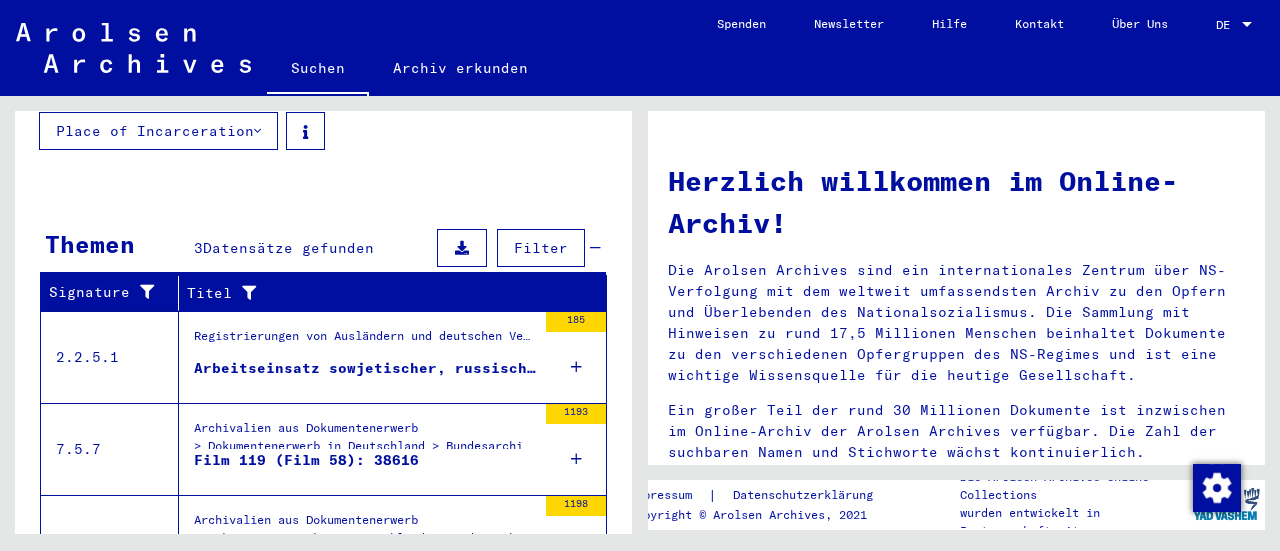 scroll, scrollTop: 395, scrollLeft: 0, axis: vertical 